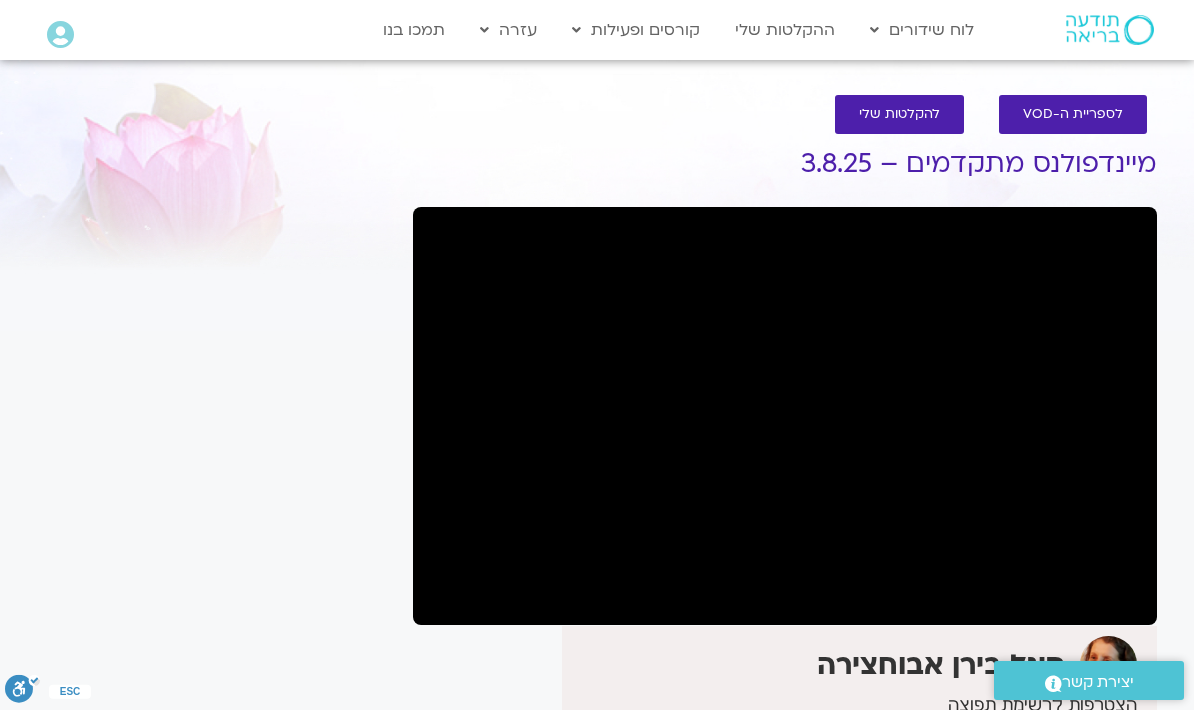 scroll, scrollTop: 0, scrollLeft: 0, axis: both 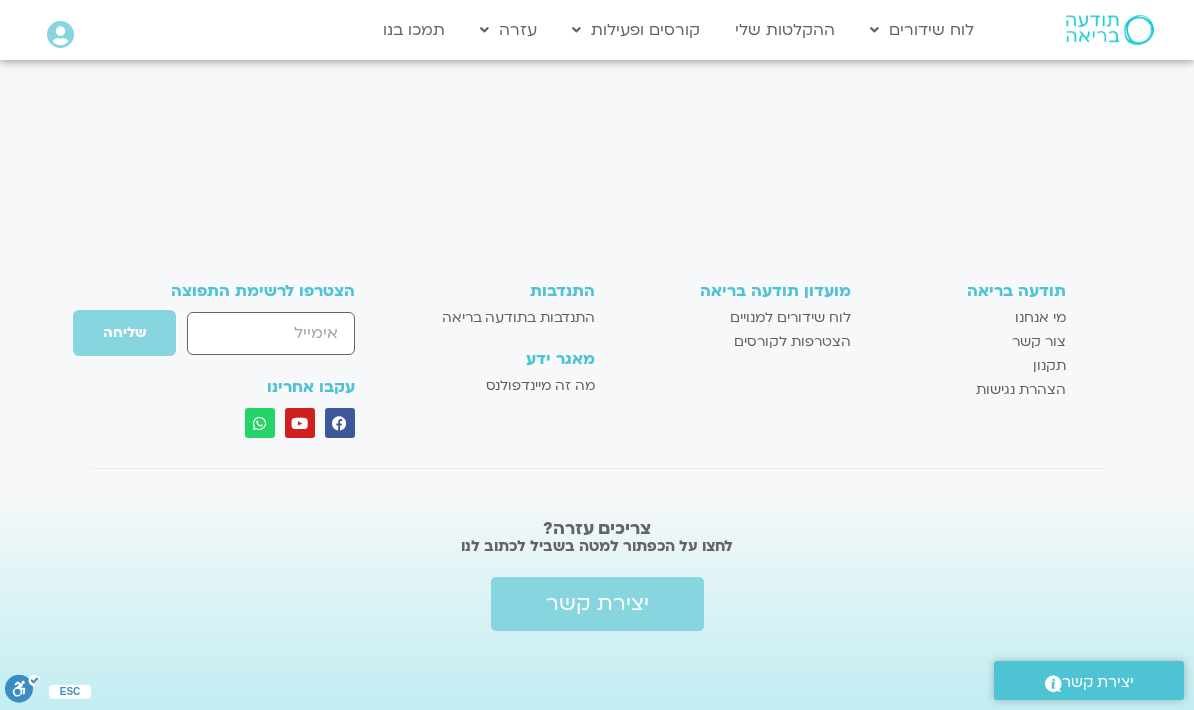 click on "ההקלטות שלי" at bounding box center [785, 30] 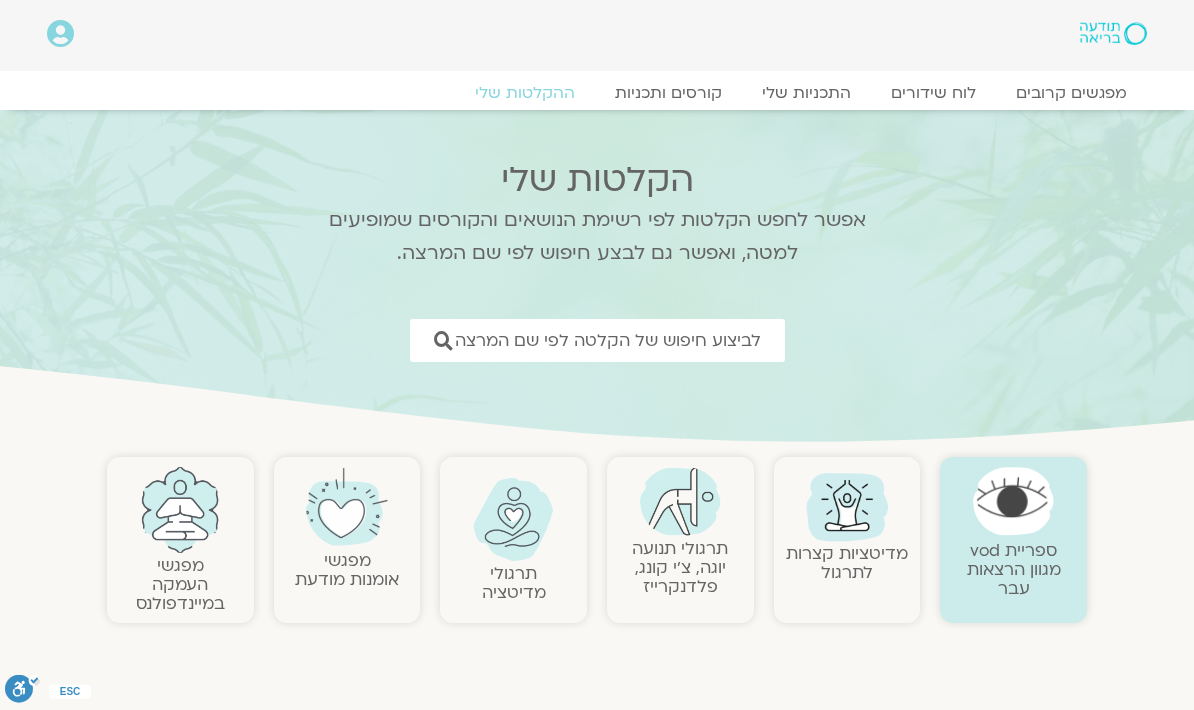 scroll, scrollTop: 0, scrollLeft: 0, axis: both 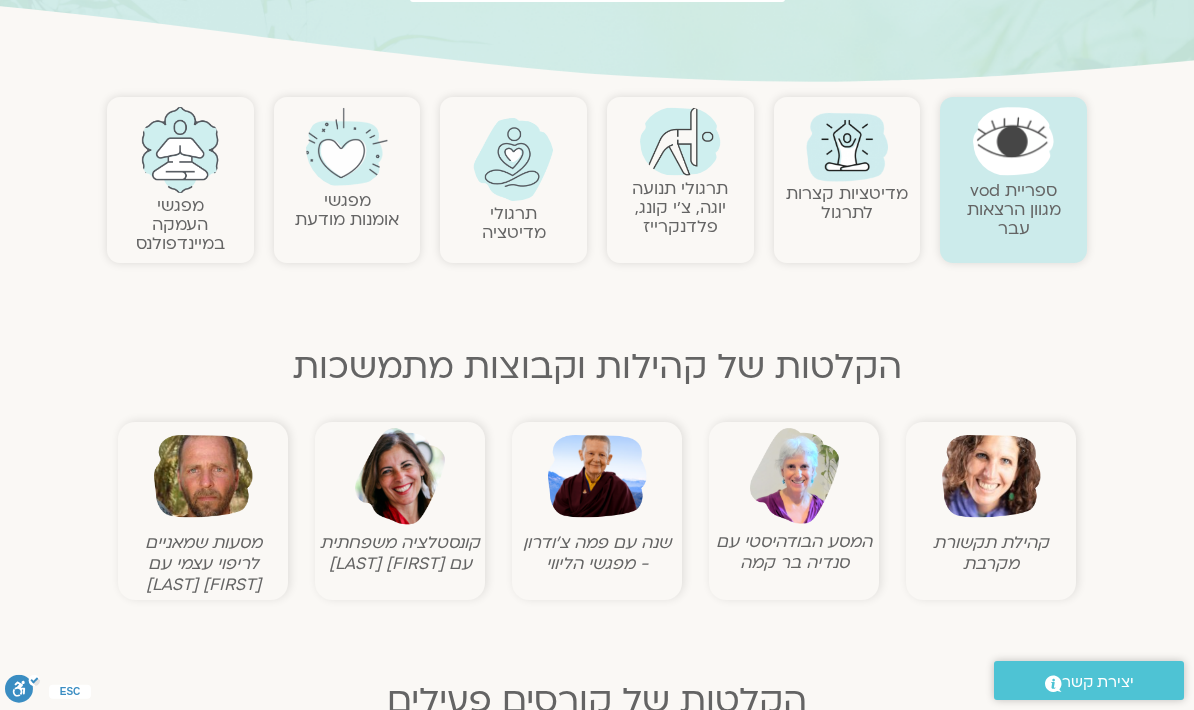 click on "מפגשי   העמקה במיינדפולנס" at bounding box center (180, 224) 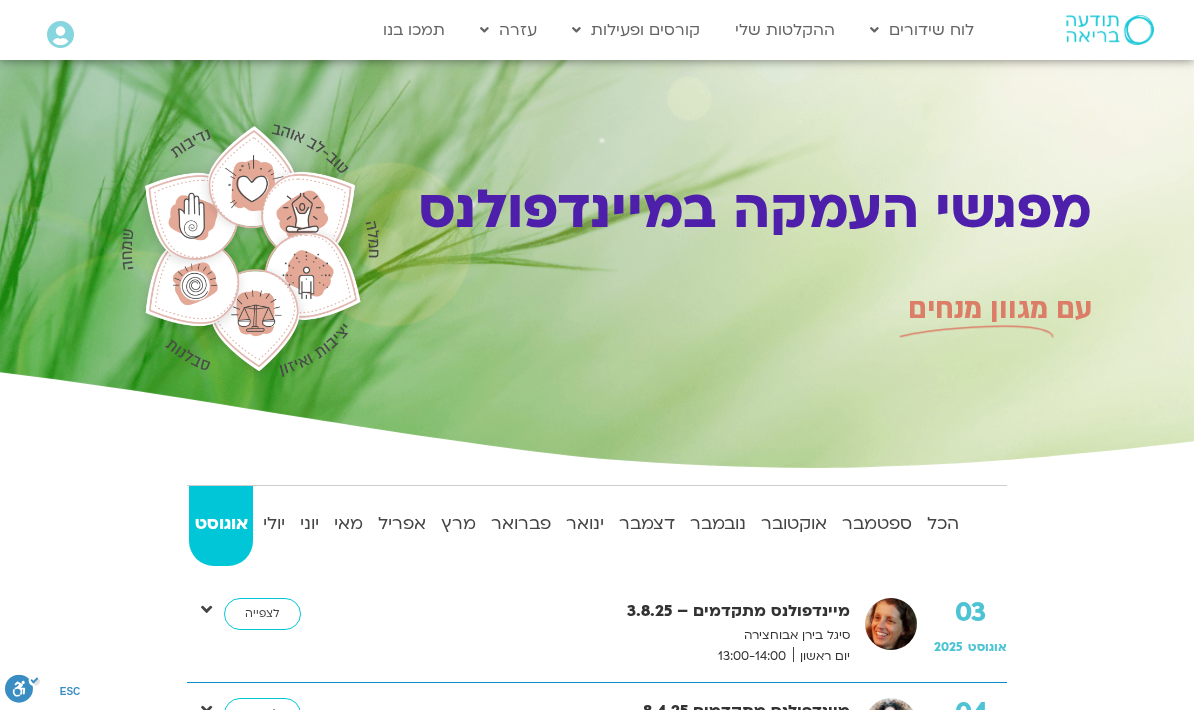 scroll, scrollTop: 0, scrollLeft: 0, axis: both 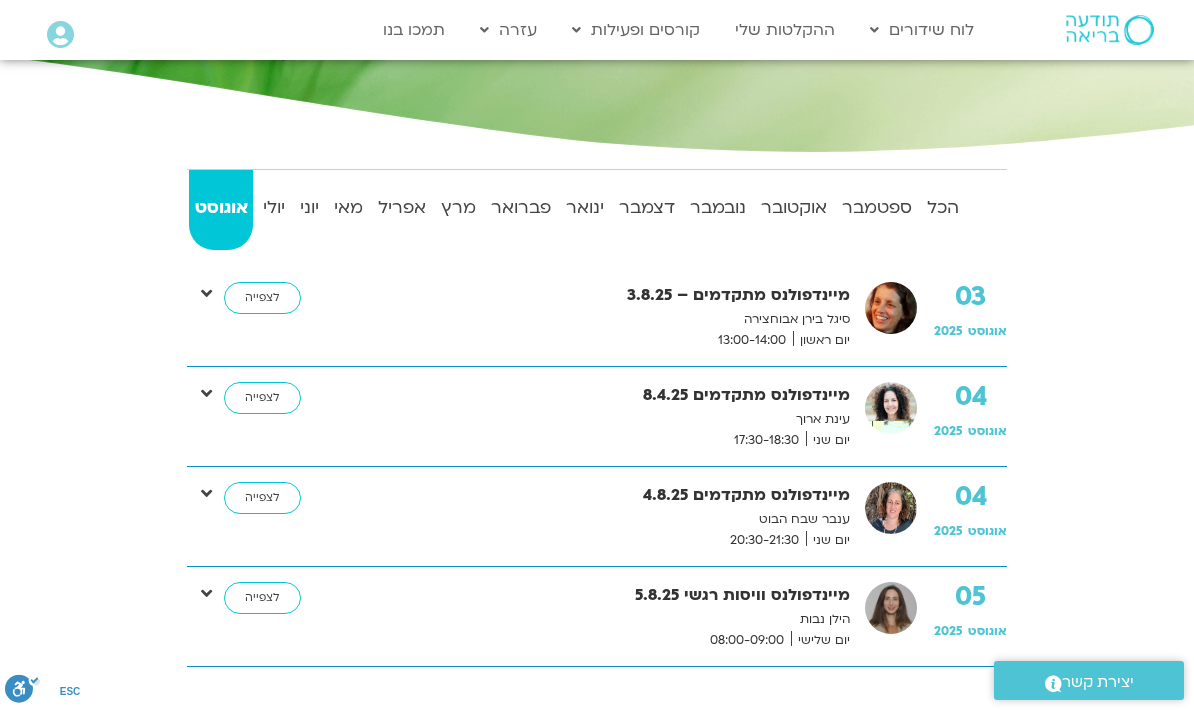 click on "יולי" at bounding box center (273, 208) 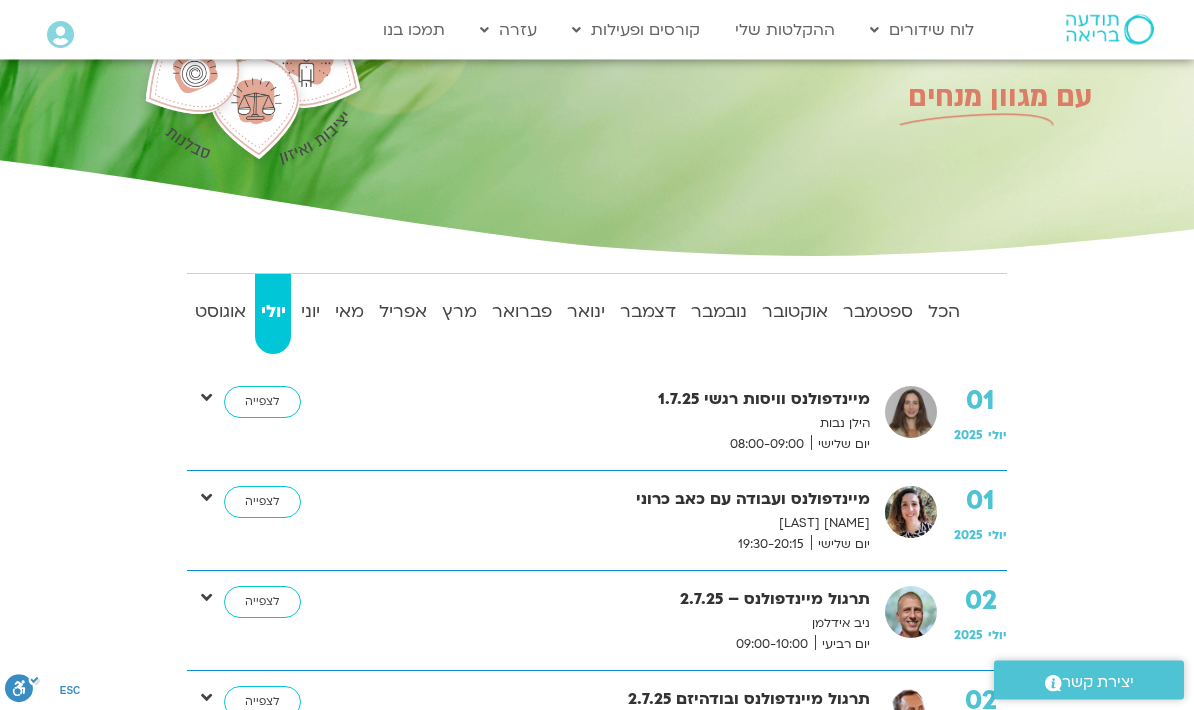 scroll, scrollTop: 0, scrollLeft: 0, axis: both 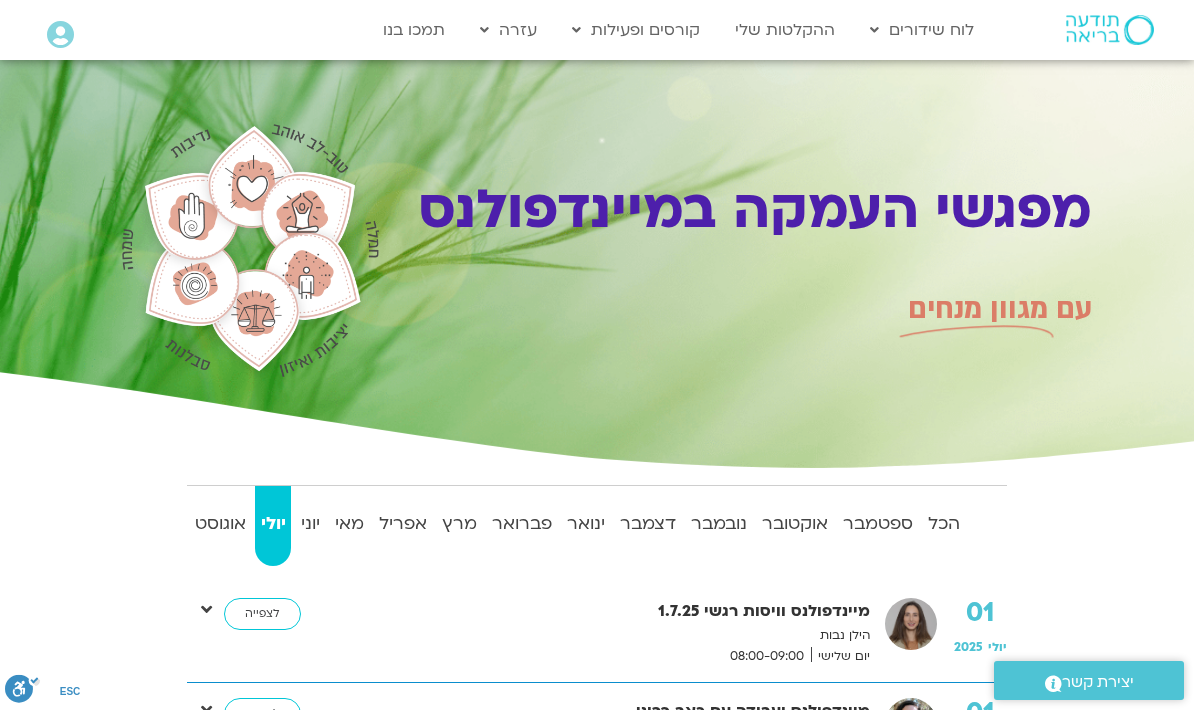 click on "אוגוסט" at bounding box center [220, 524] 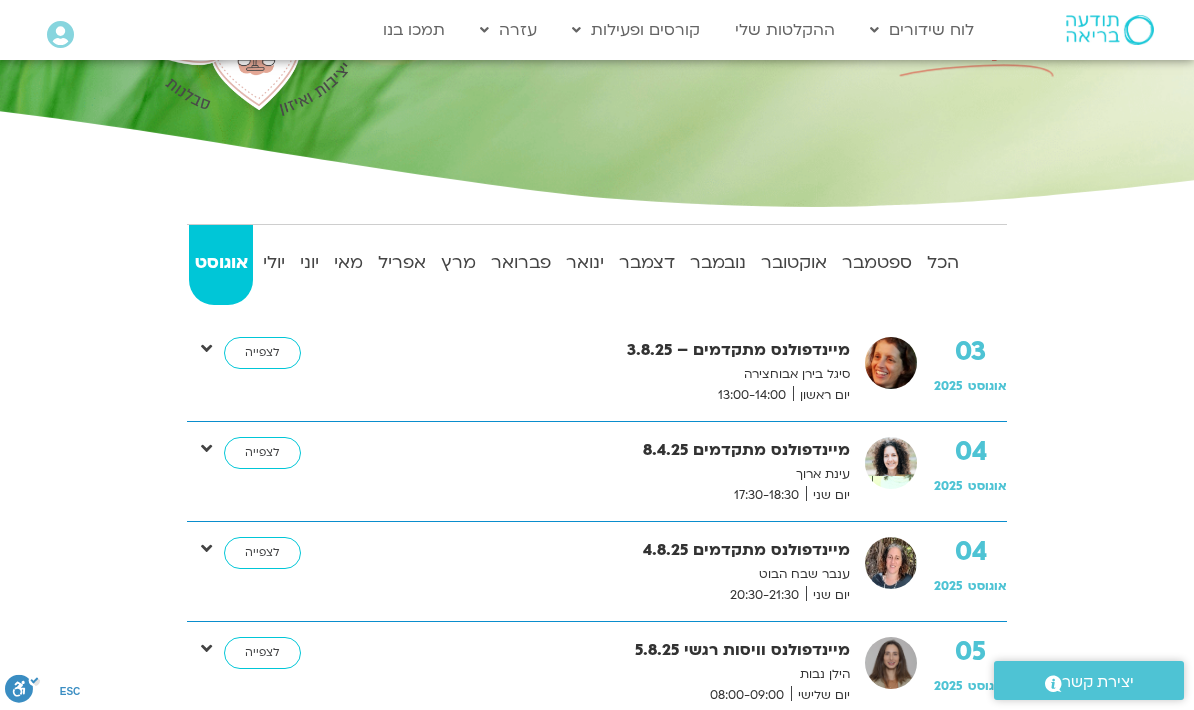 scroll, scrollTop: 262, scrollLeft: 0, axis: vertical 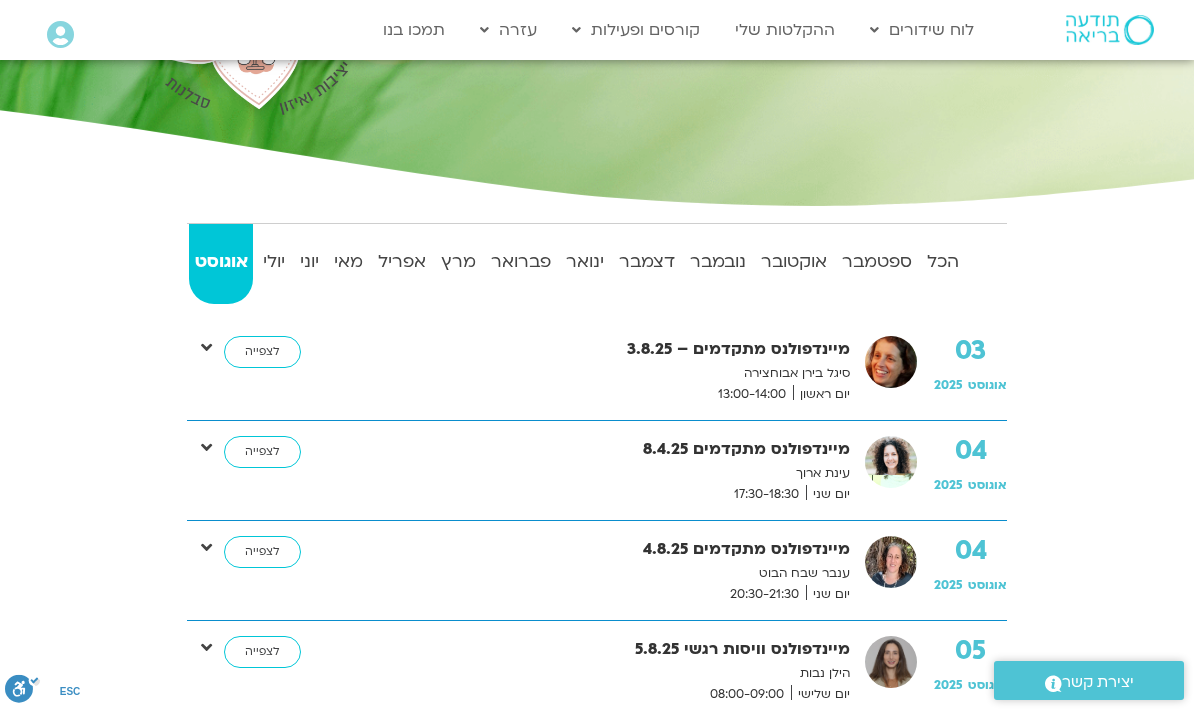 click on "ההקלטות שלי" at bounding box center (785, 30) 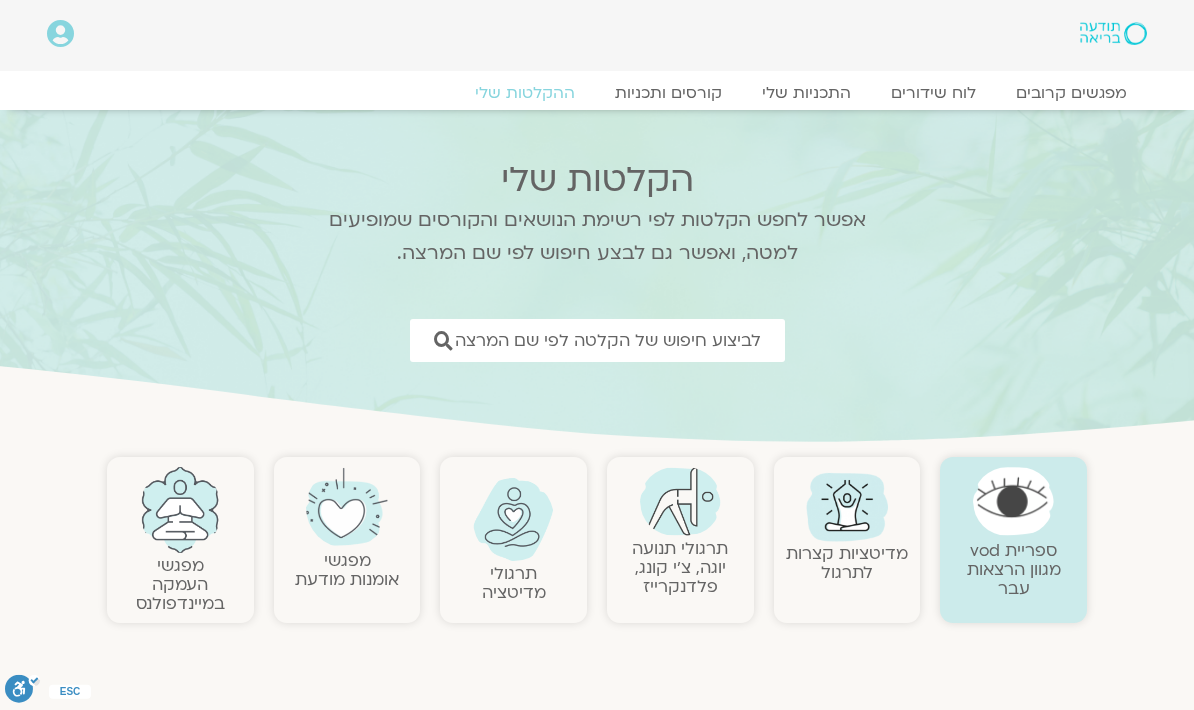 scroll, scrollTop: 0, scrollLeft: 0, axis: both 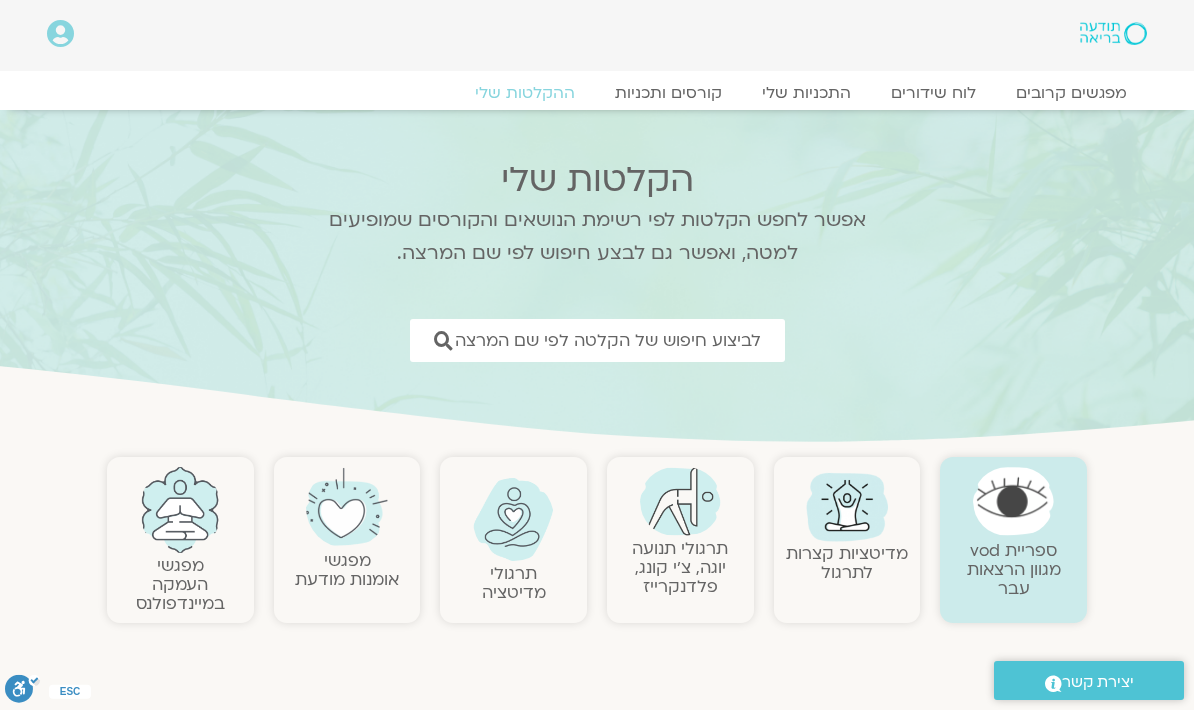 click on "לביצוע חיפוש של הקלטה לפי שם המרצה" at bounding box center (608, 340) 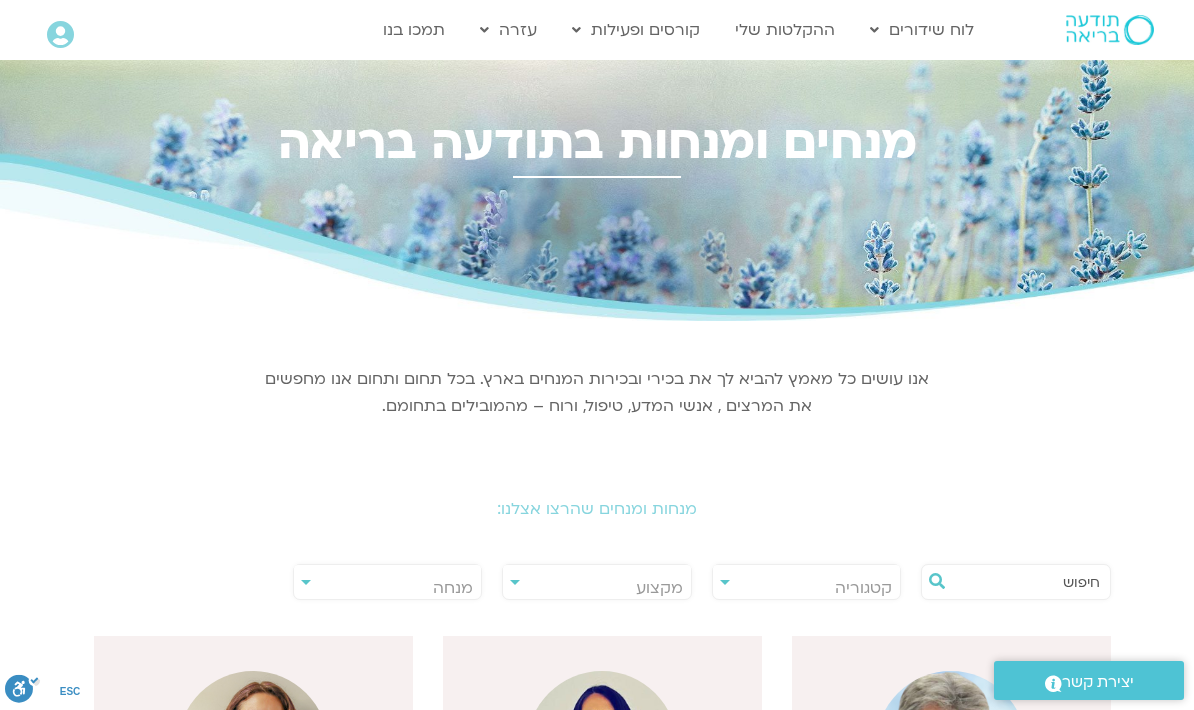 scroll, scrollTop: 0, scrollLeft: 0, axis: both 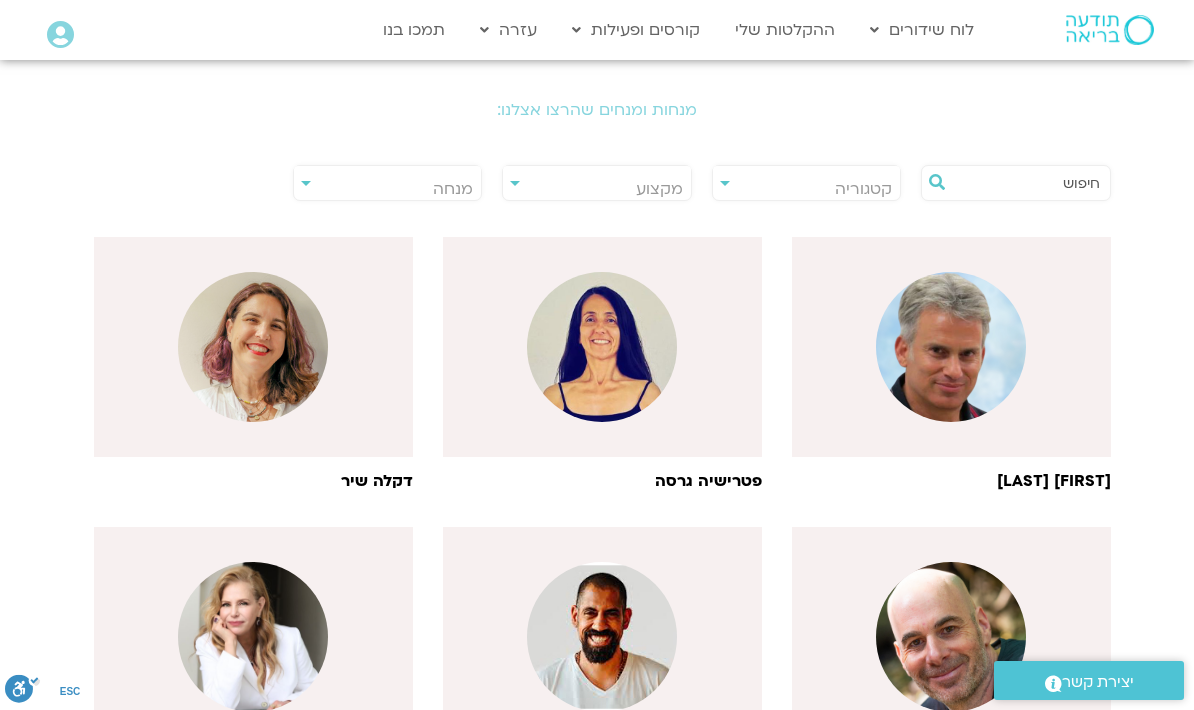 click at bounding box center [1026, 183] 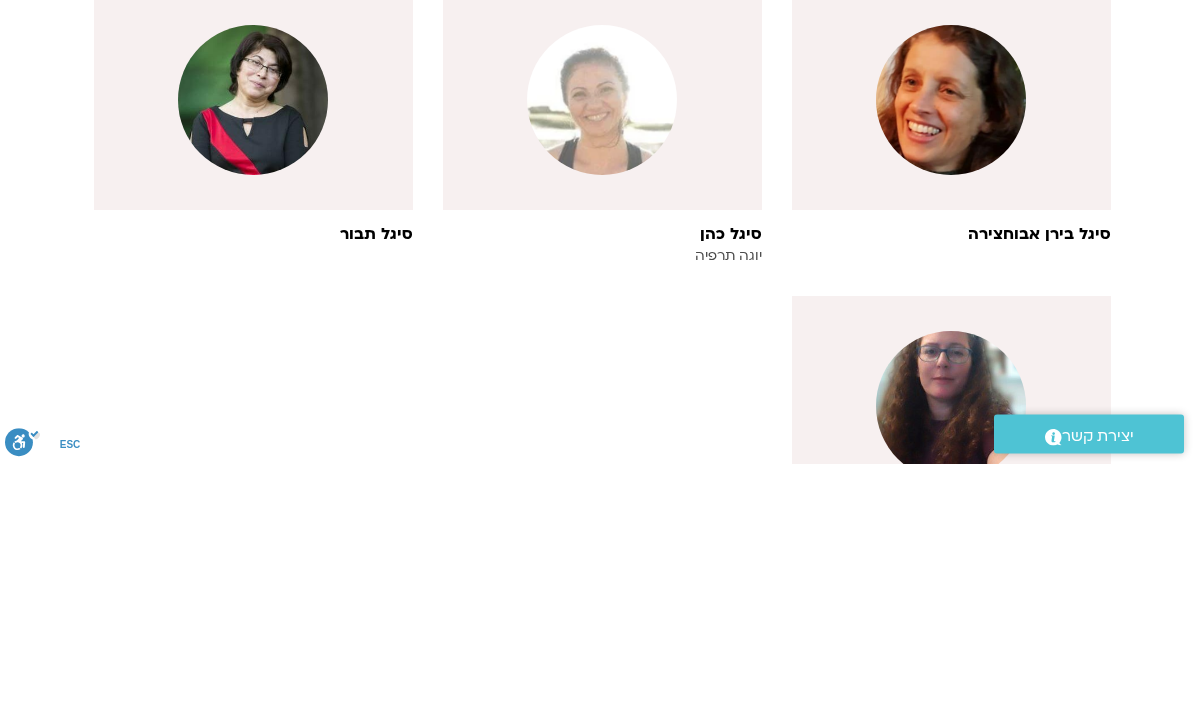 type on "סיגל" 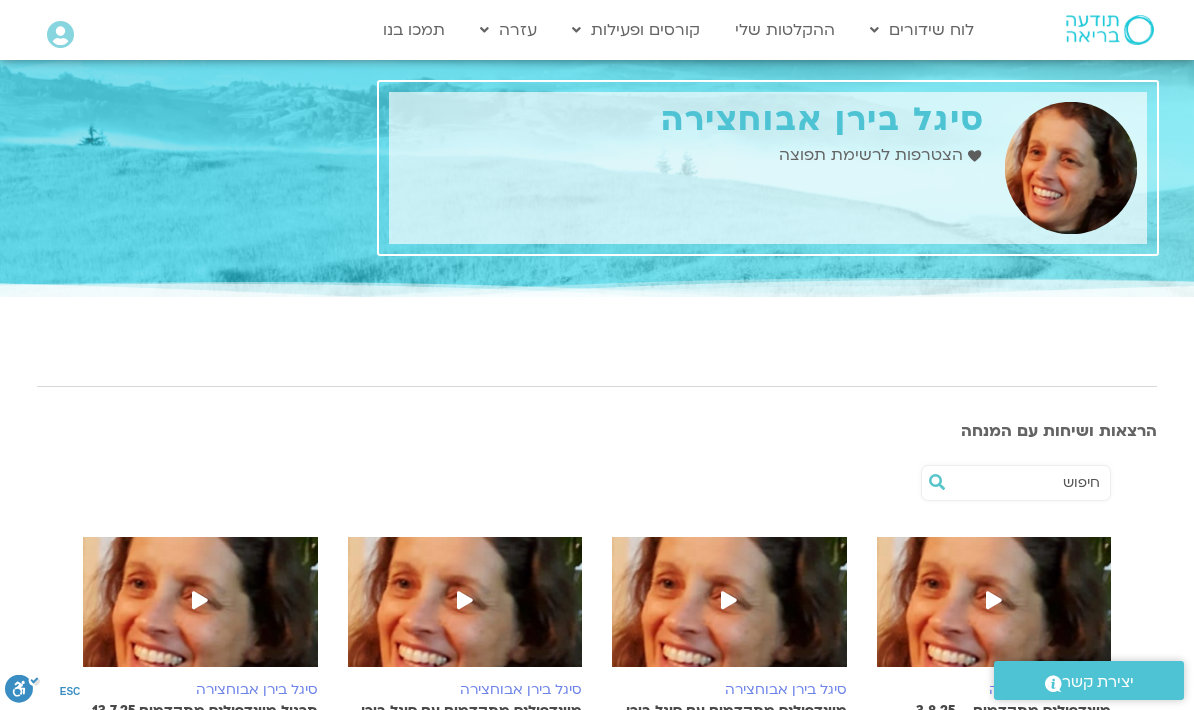 scroll, scrollTop: 0, scrollLeft: 0, axis: both 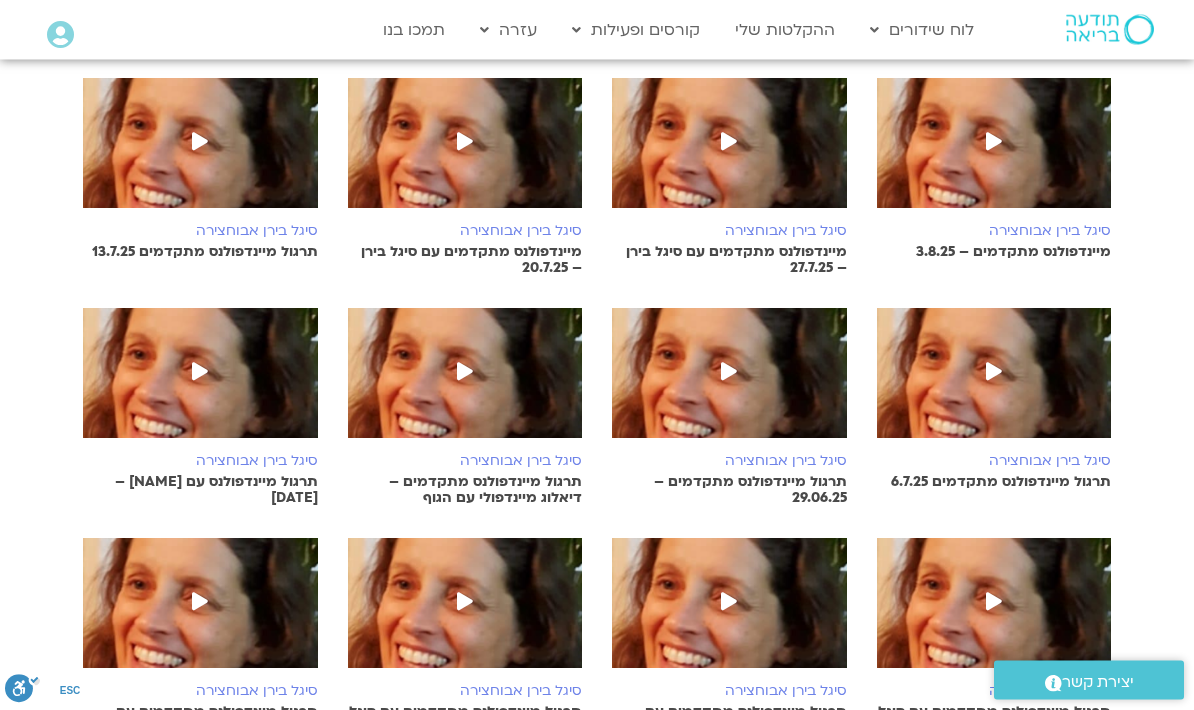 click at bounding box center [200, 142] 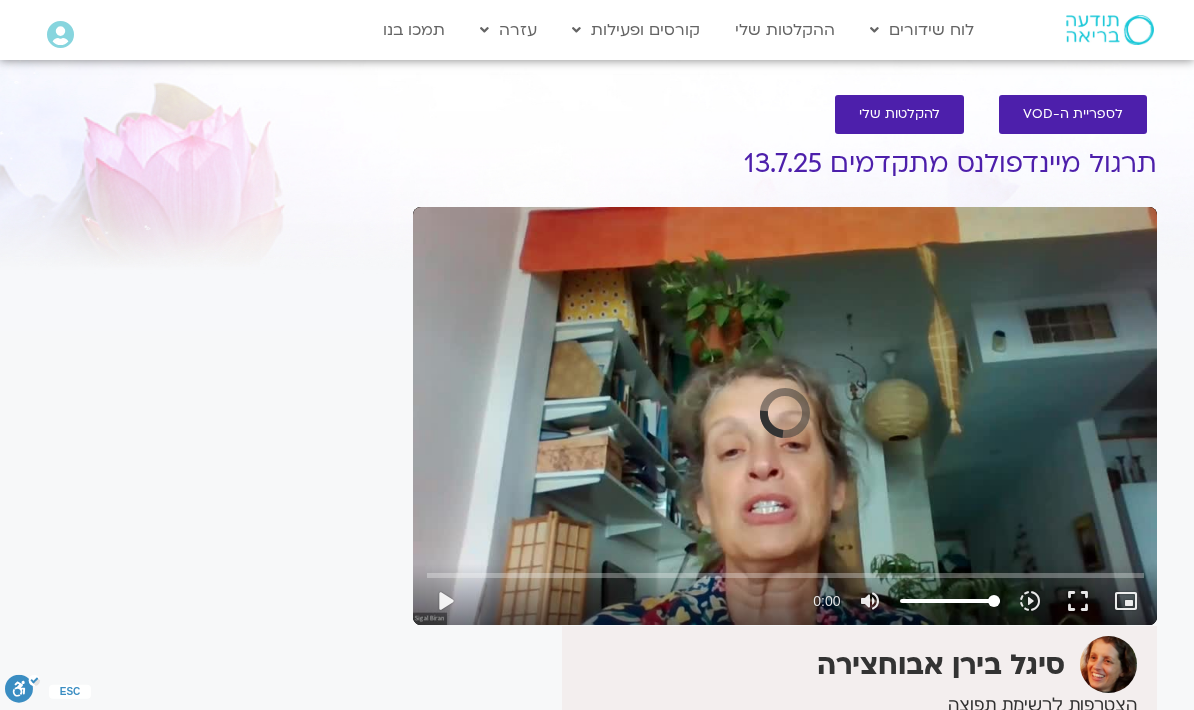 scroll, scrollTop: 0, scrollLeft: 0, axis: both 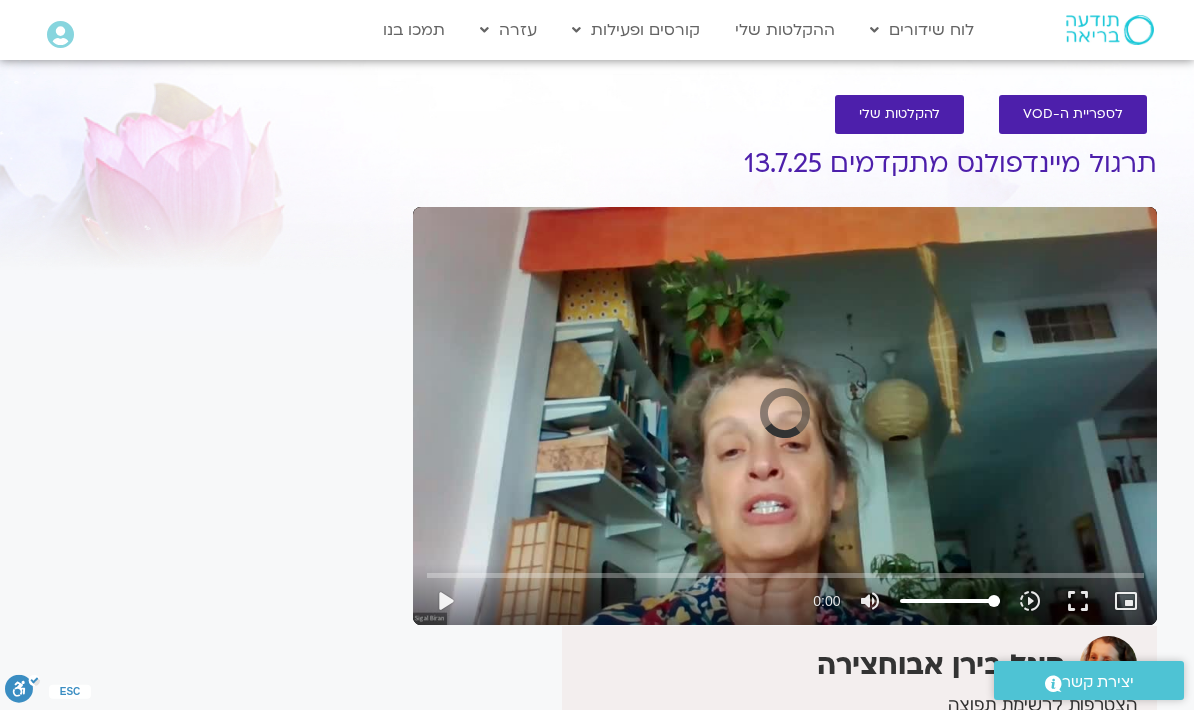 click on "play_arrow" at bounding box center (445, 601) 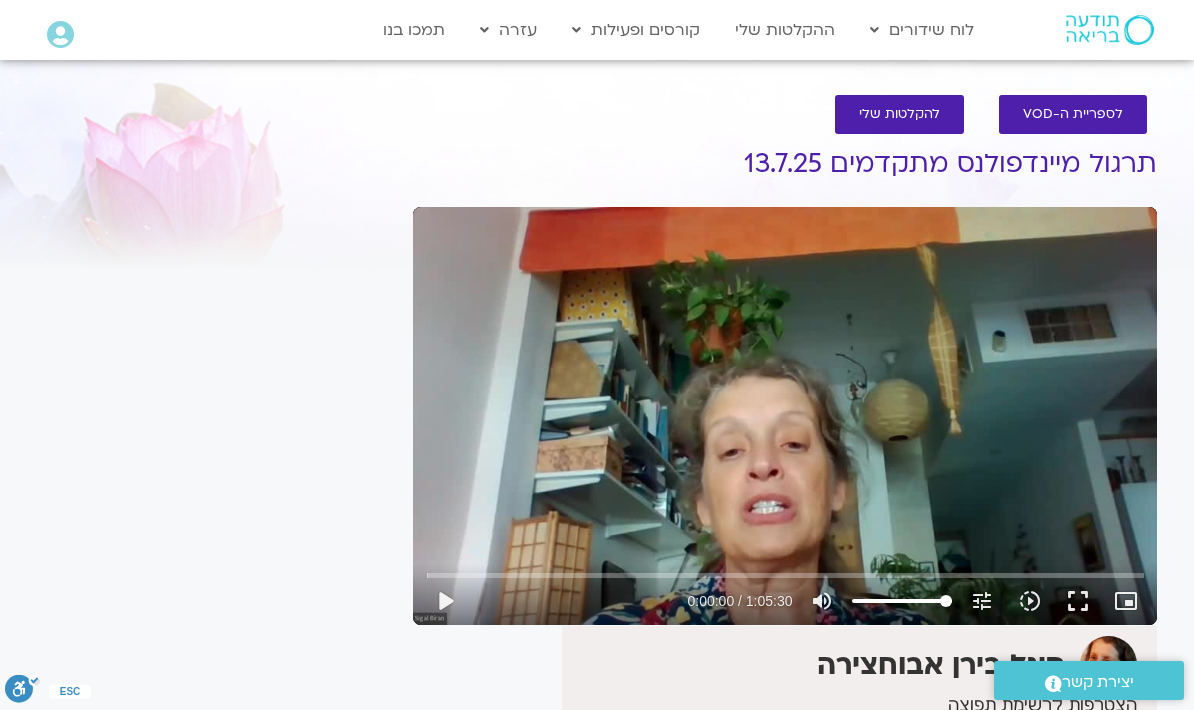 click on "play_arrow" at bounding box center (445, 601) 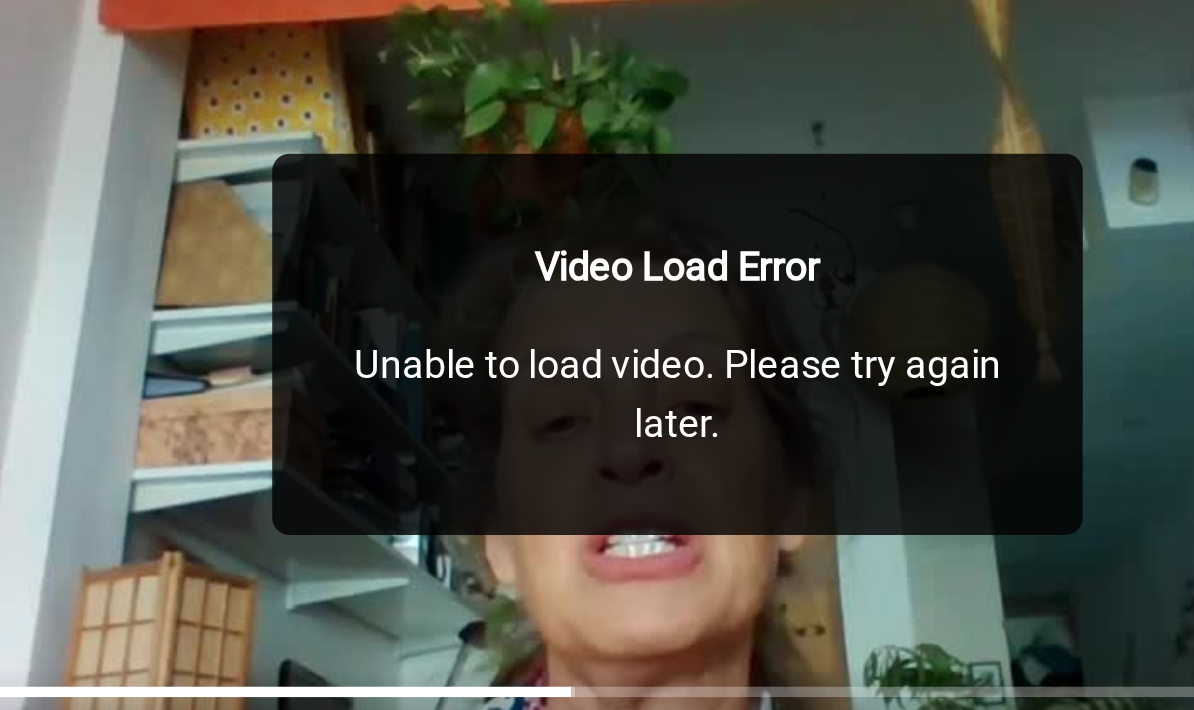 click on "Unable to load video. Please try again later." at bounding box center (785, 439) 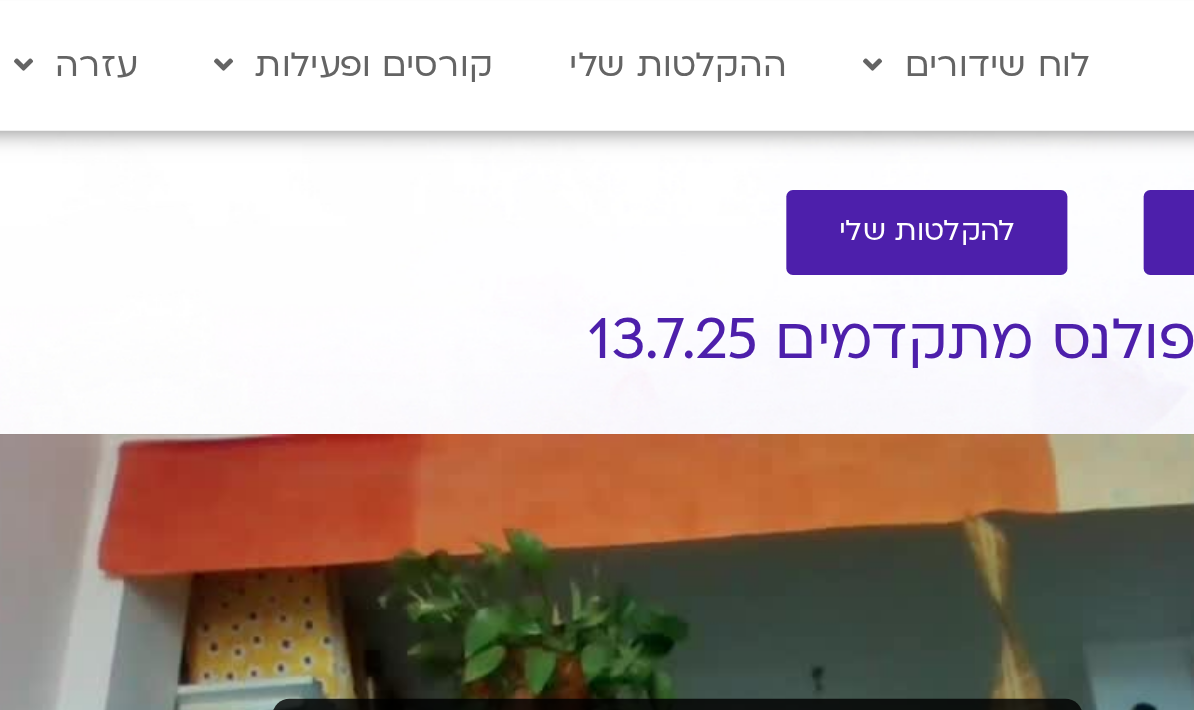 scroll, scrollTop: 0, scrollLeft: 0, axis: both 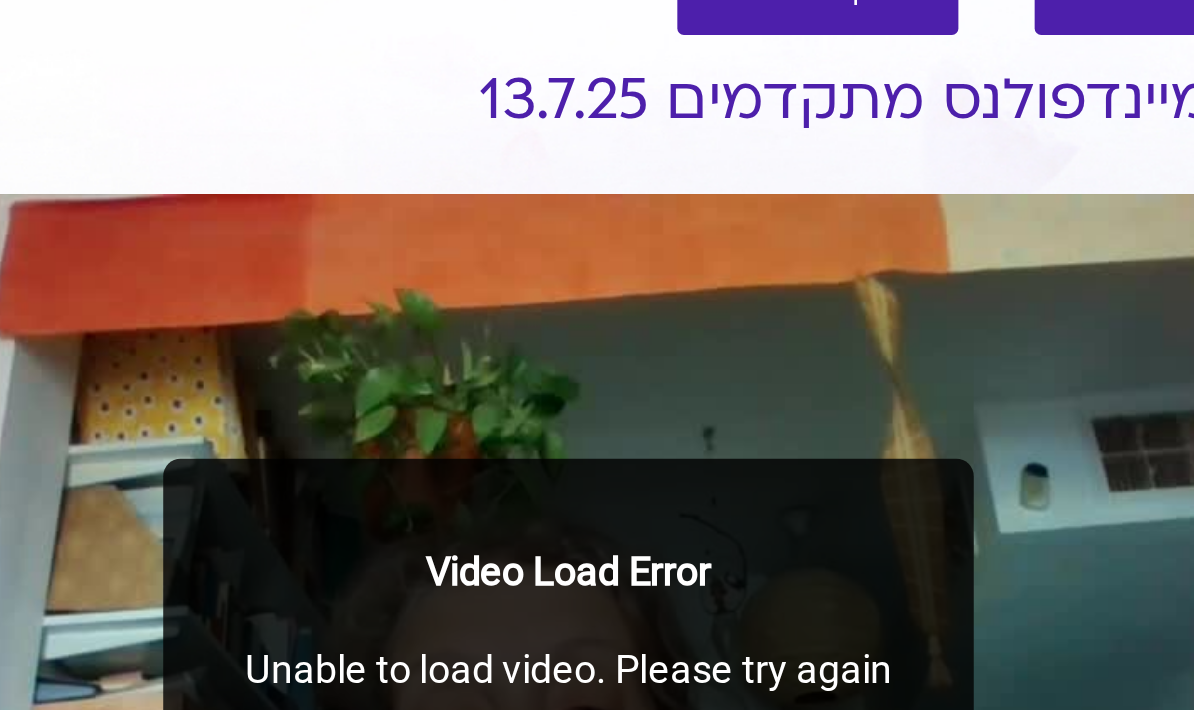 type on "3510.803997286" 